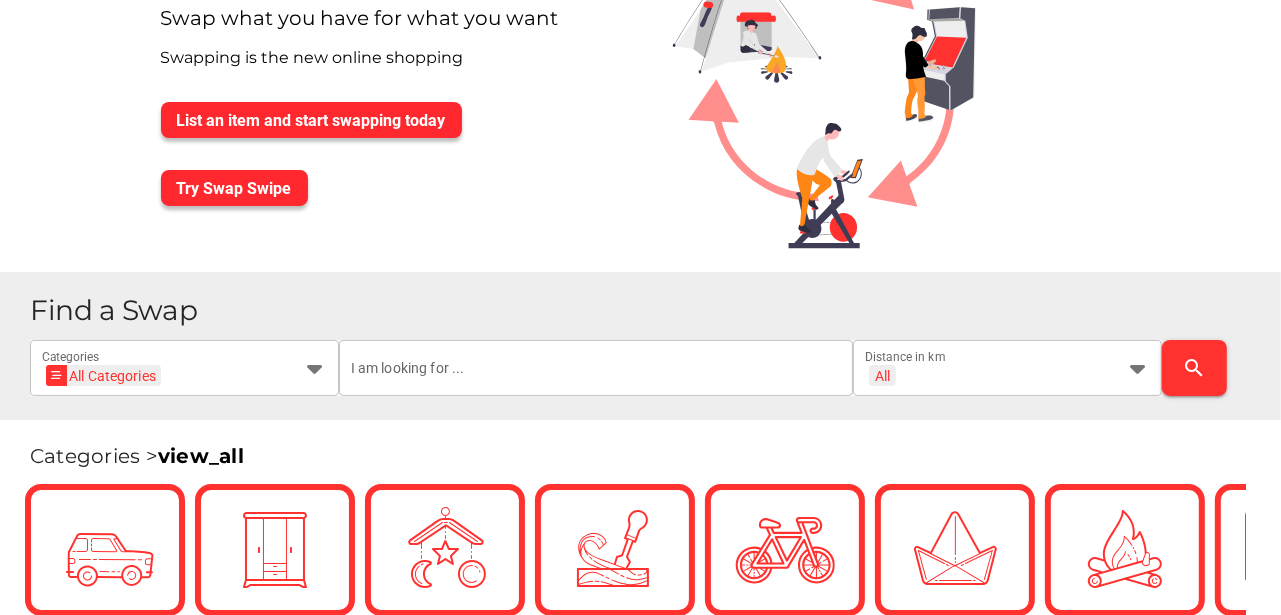 scroll, scrollTop: 133, scrollLeft: 0, axis: vertical 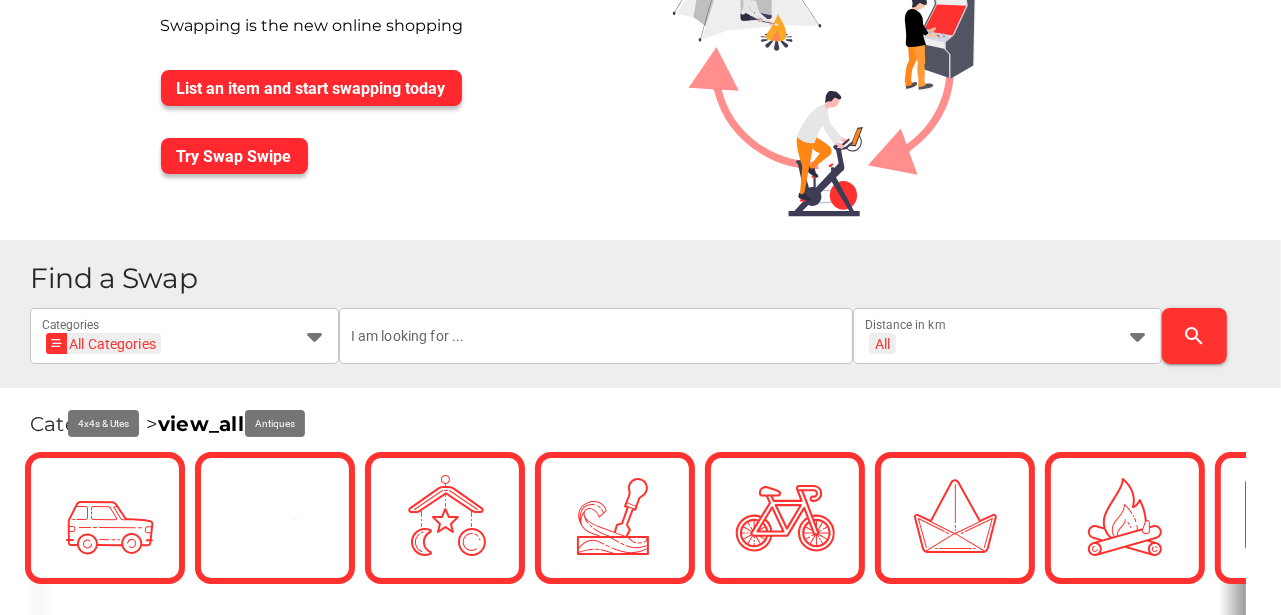 click on "Find a Swap" at bounding box center (647, 278) 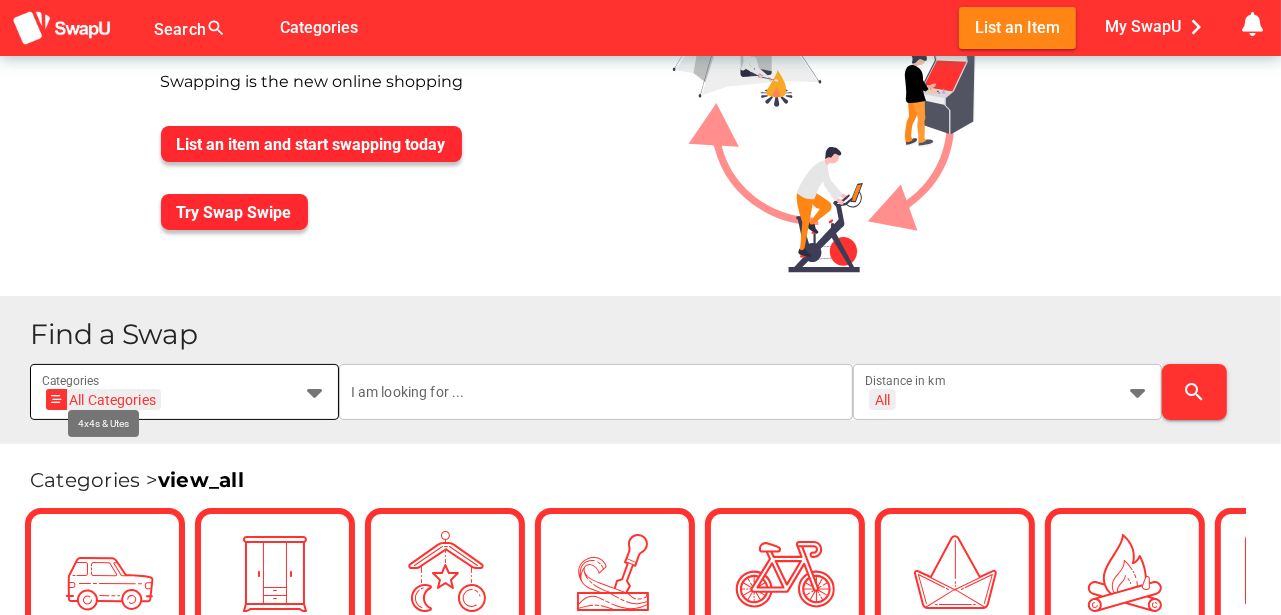 click at bounding box center (315, 392) 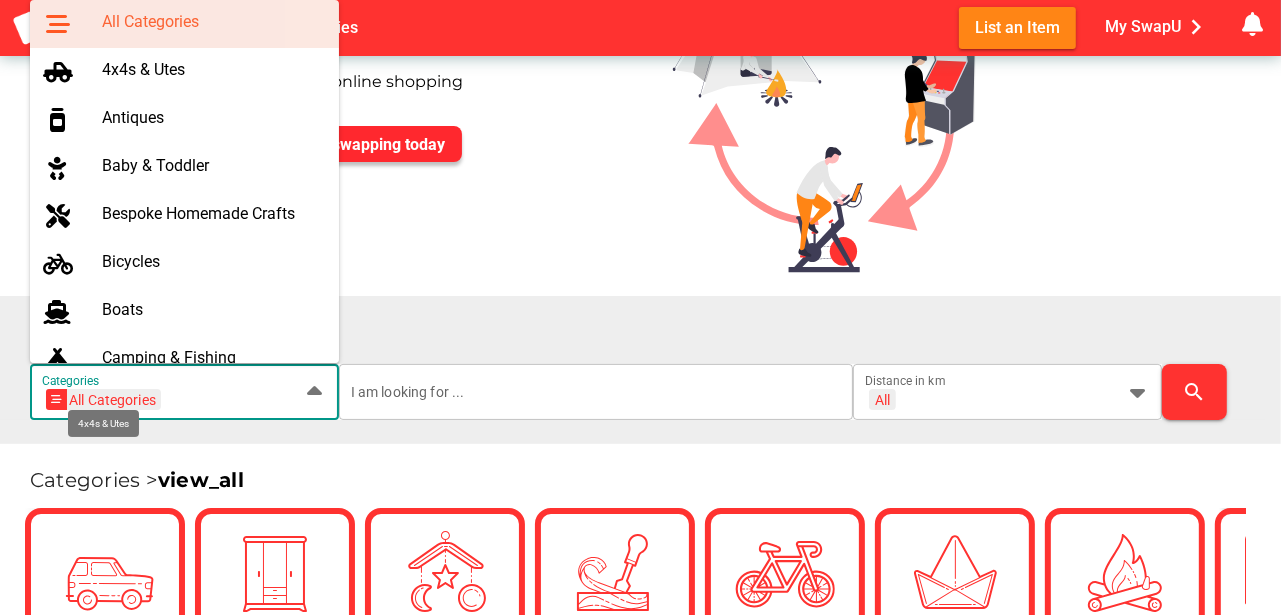 click on "All Categories All Categories" at bounding box center (166, 404) 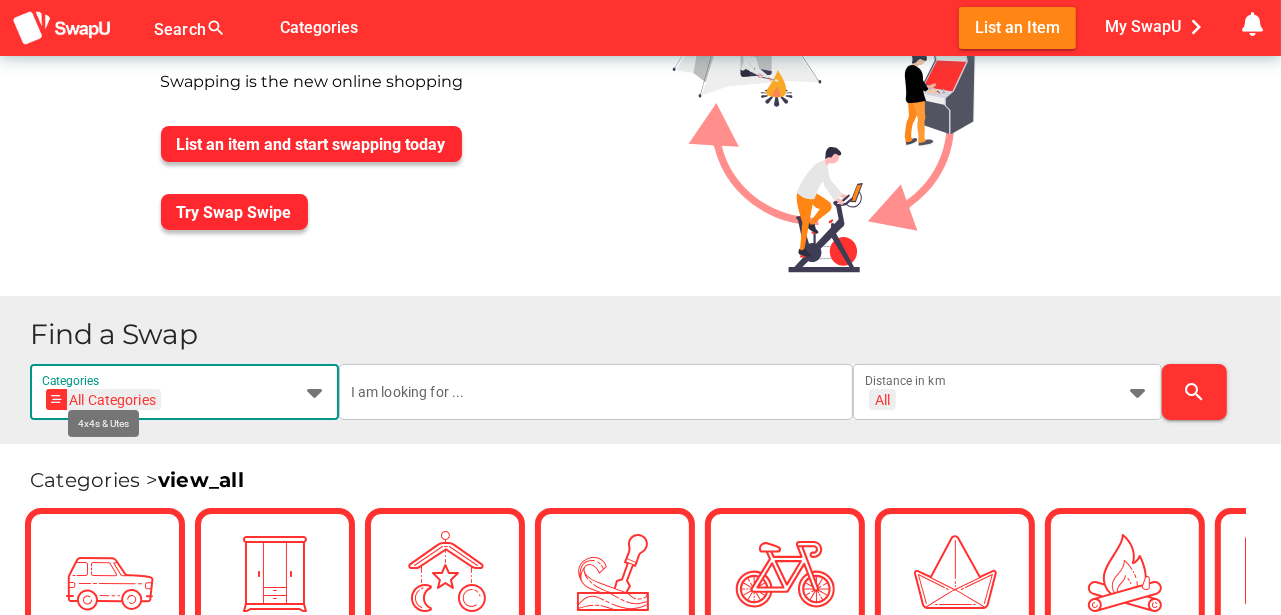 scroll, scrollTop: 0, scrollLeft: 0, axis: both 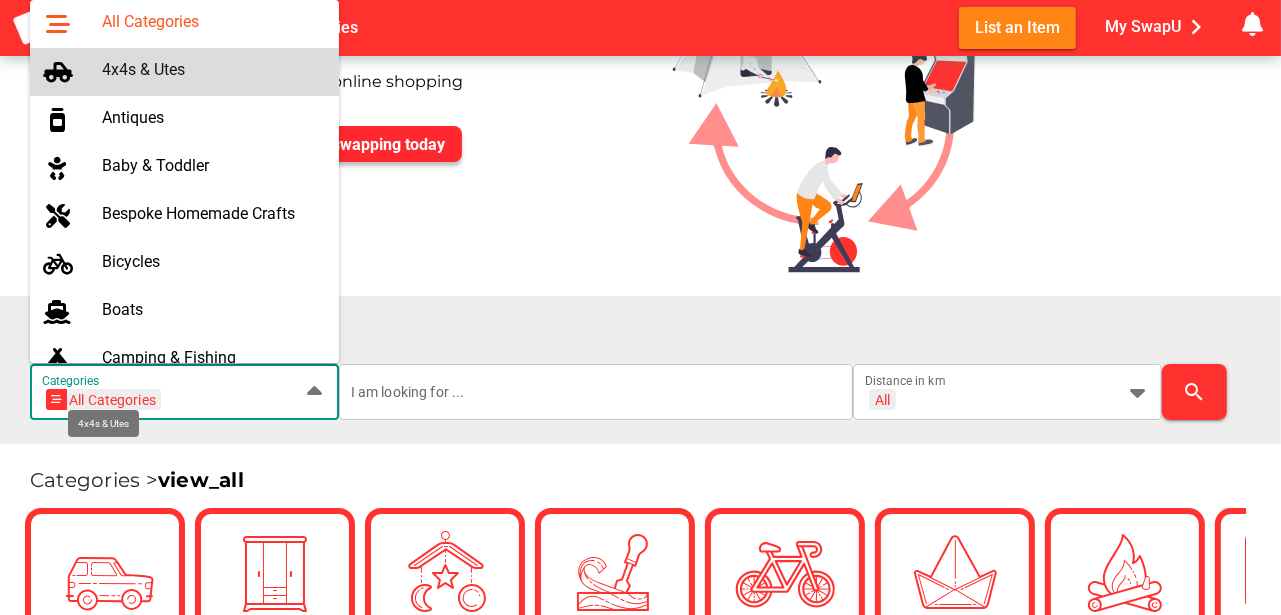 click on "4x4s & Utes" at bounding box center (212, 69) 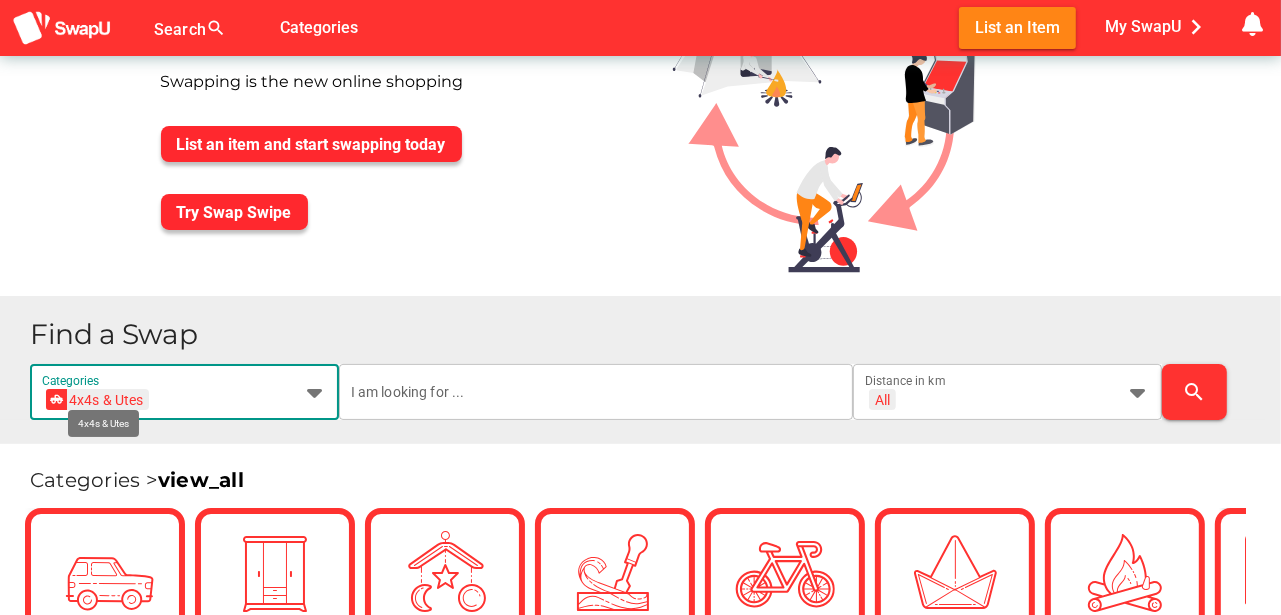 scroll, scrollTop: 0, scrollLeft: 73, axis: horizontal 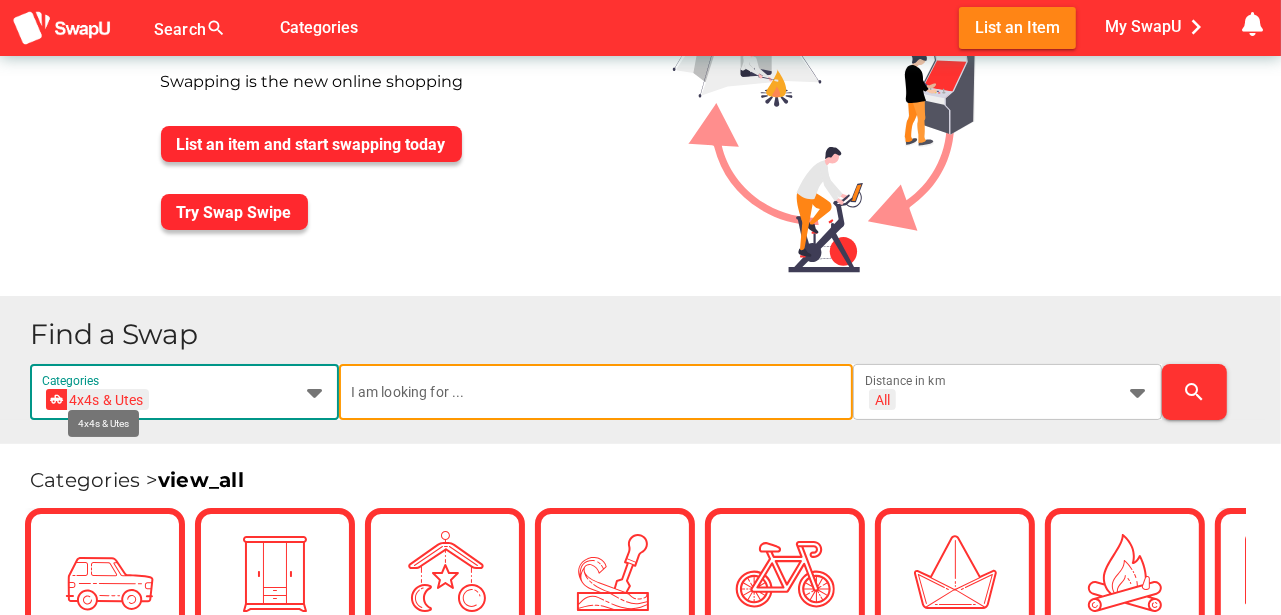 click at bounding box center [596, 392] 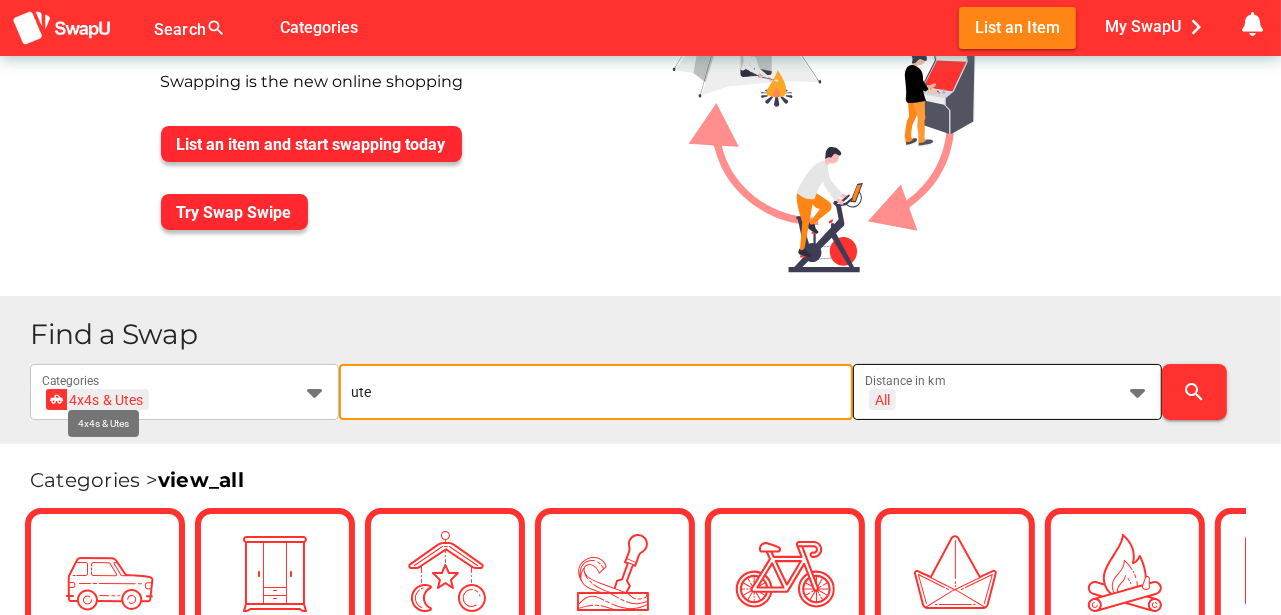 type on "ute" 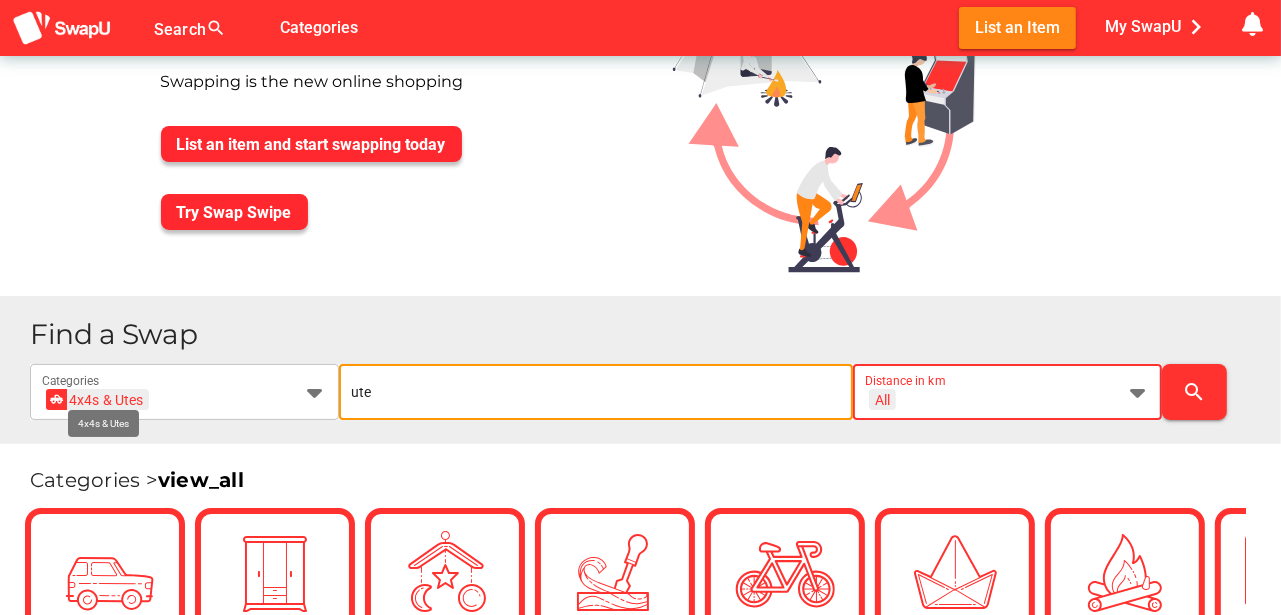 click at bounding box center [1138, 392] 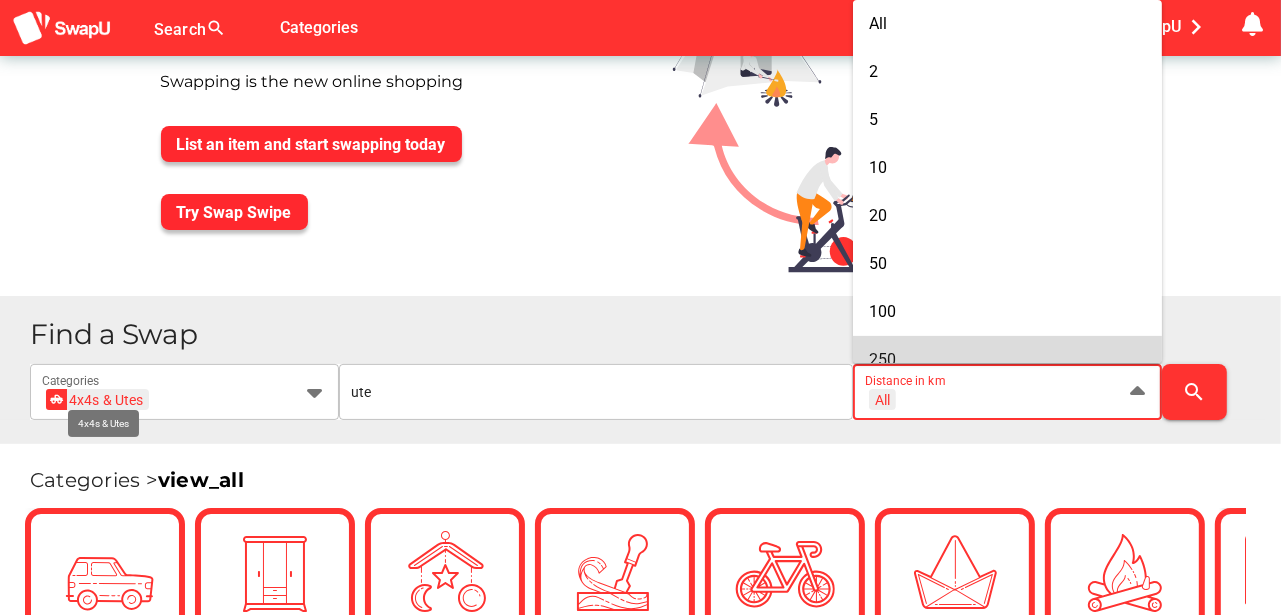 drag, startPoint x: 899, startPoint y: 351, endPoint x: 922, endPoint y: 351, distance: 23 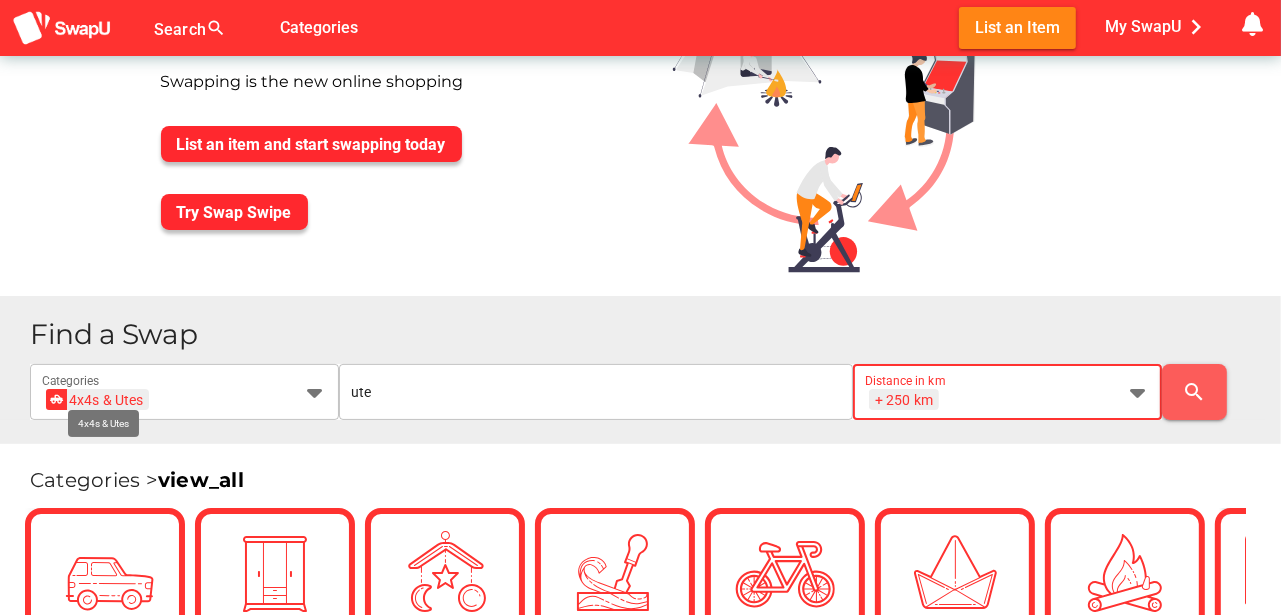 scroll, scrollTop: 0, scrollLeft: 0, axis: both 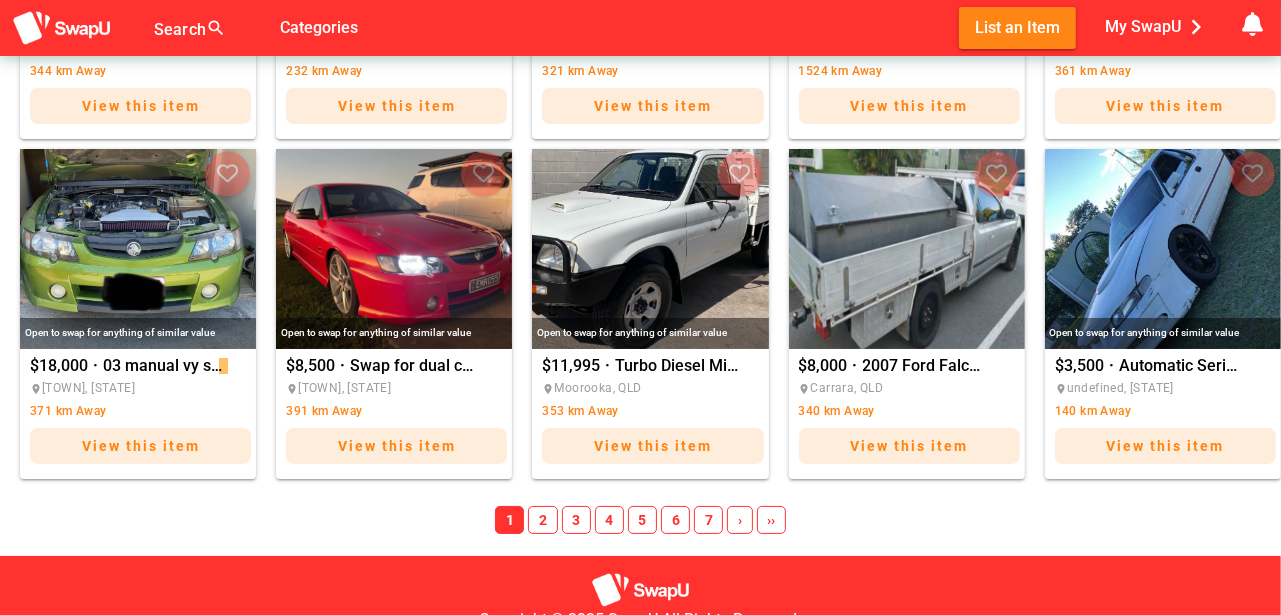 click on "2" at bounding box center [542, 520] 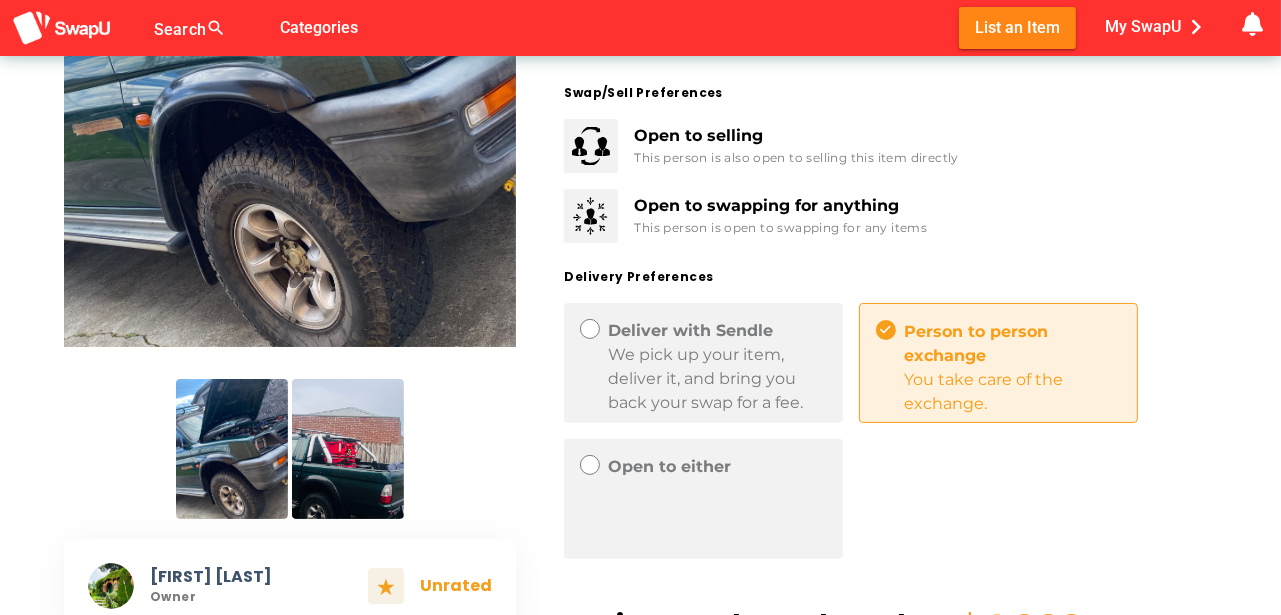 scroll, scrollTop: 400, scrollLeft: 0, axis: vertical 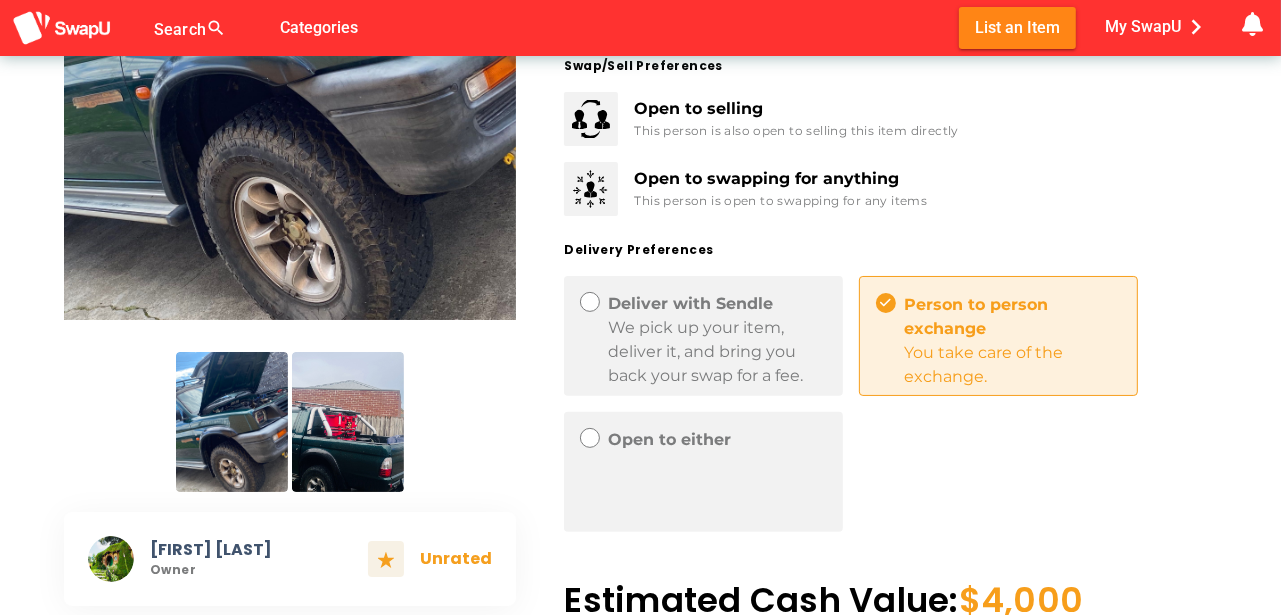 click at bounding box center (348, 422) 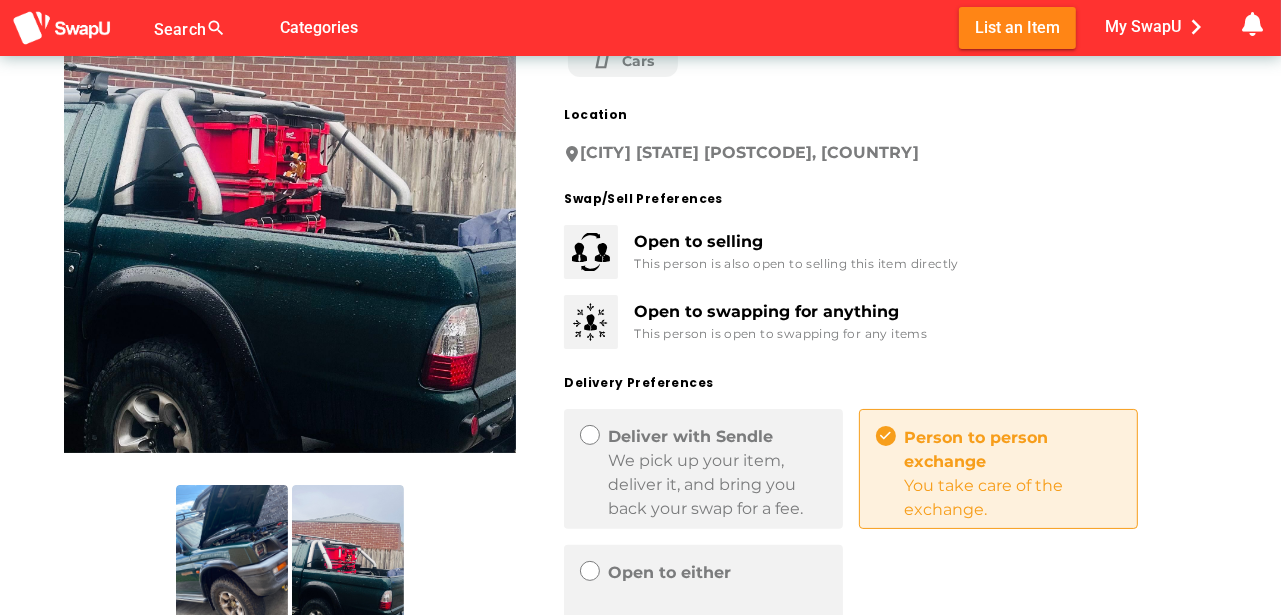 scroll, scrollTop: 266, scrollLeft: 0, axis: vertical 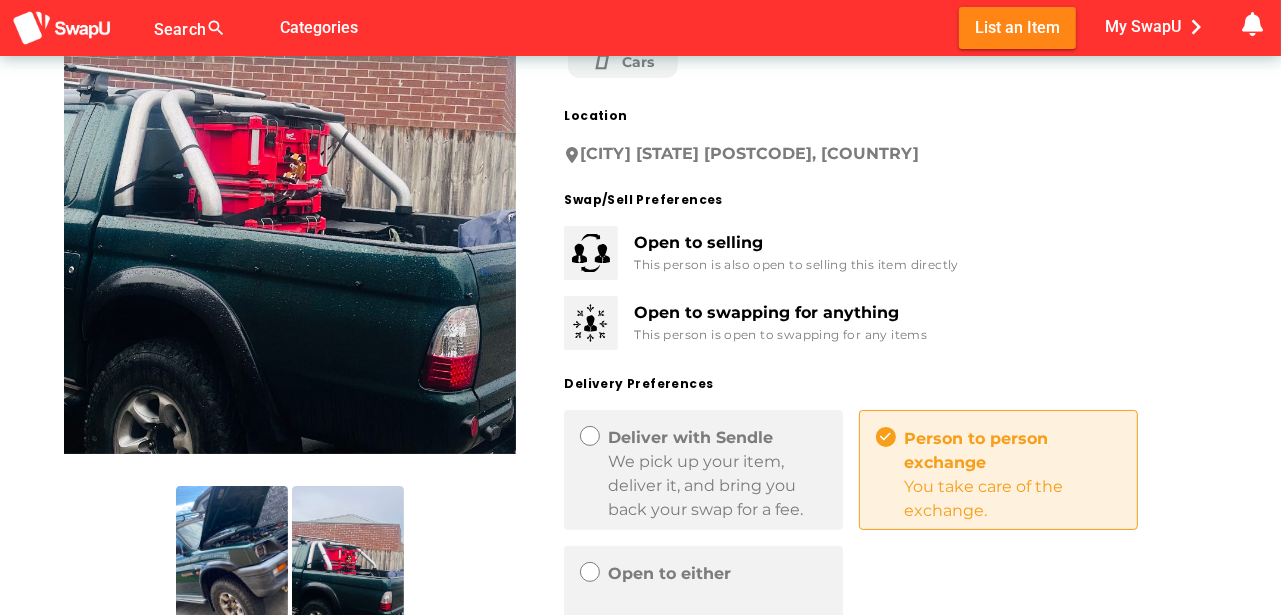 click at bounding box center (232, 556) 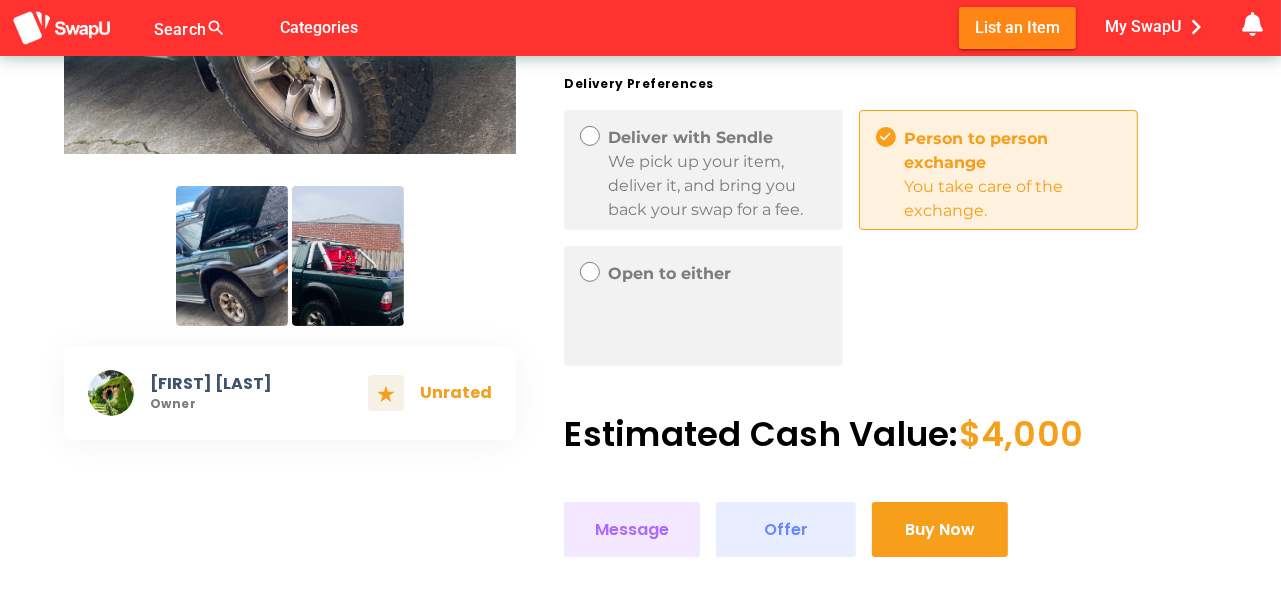 scroll, scrollTop: 584, scrollLeft: 0, axis: vertical 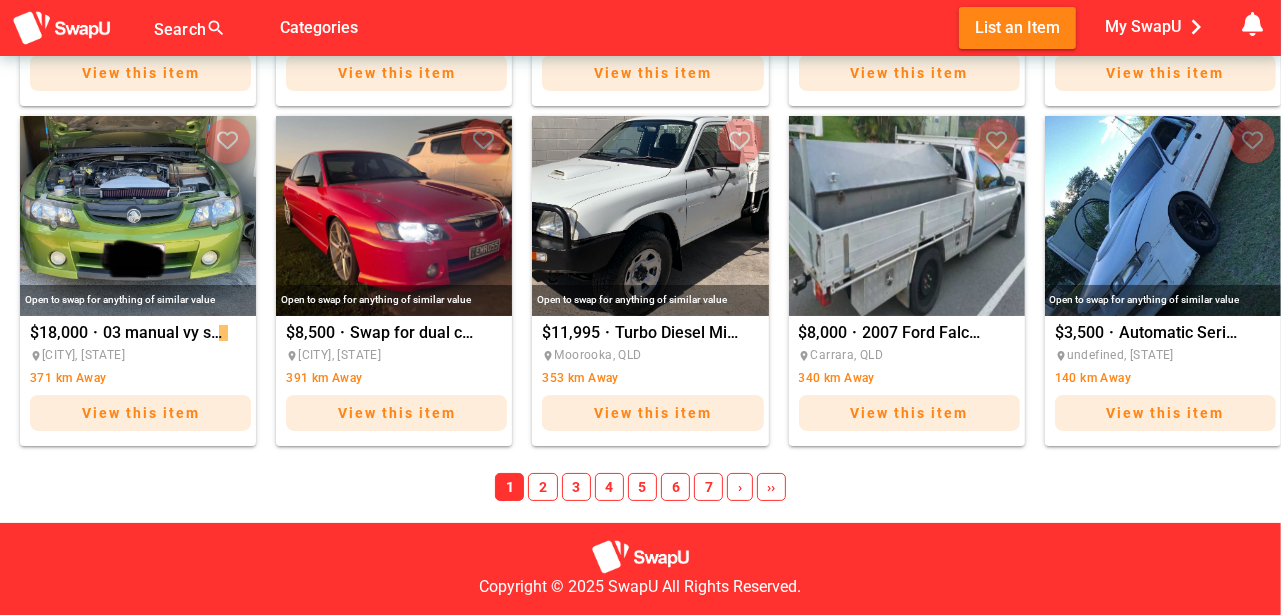 click on "2" at bounding box center [542, 487] 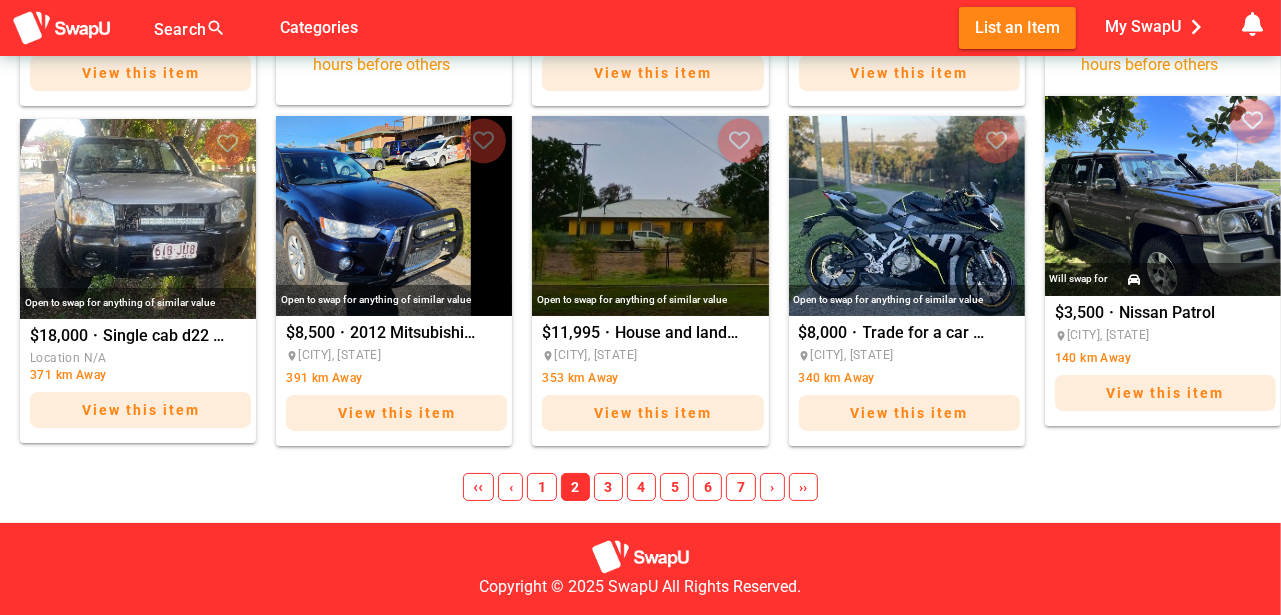 click at bounding box center (1163, 196) 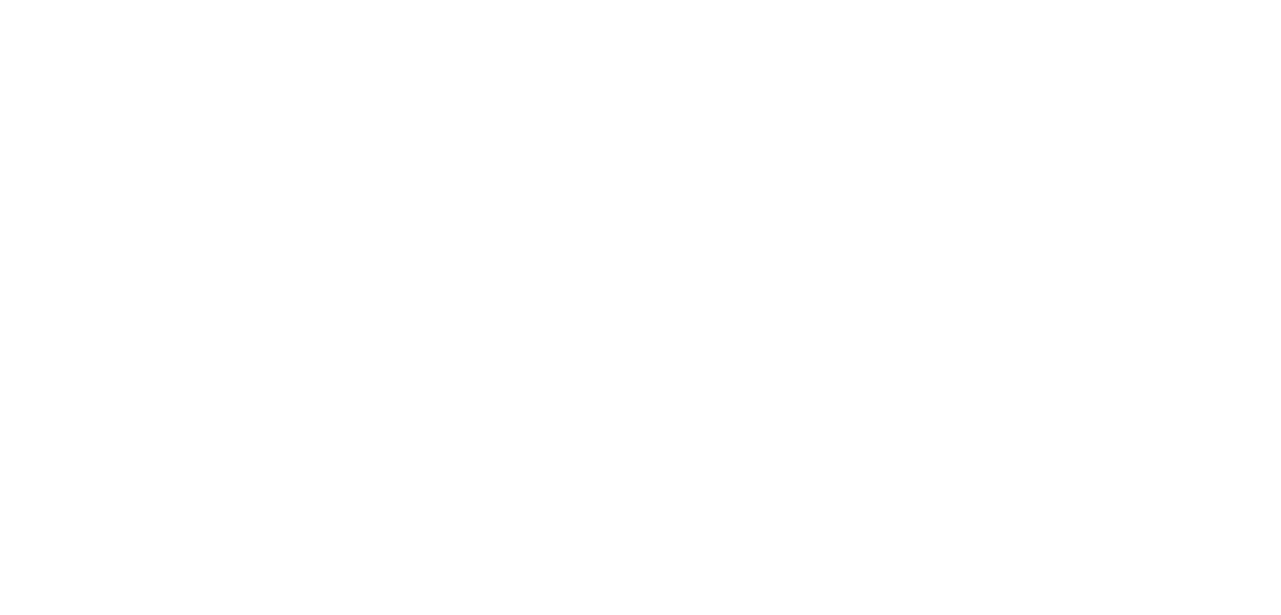 scroll, scrollTop: 0, scrollLeft: 0, axis: both 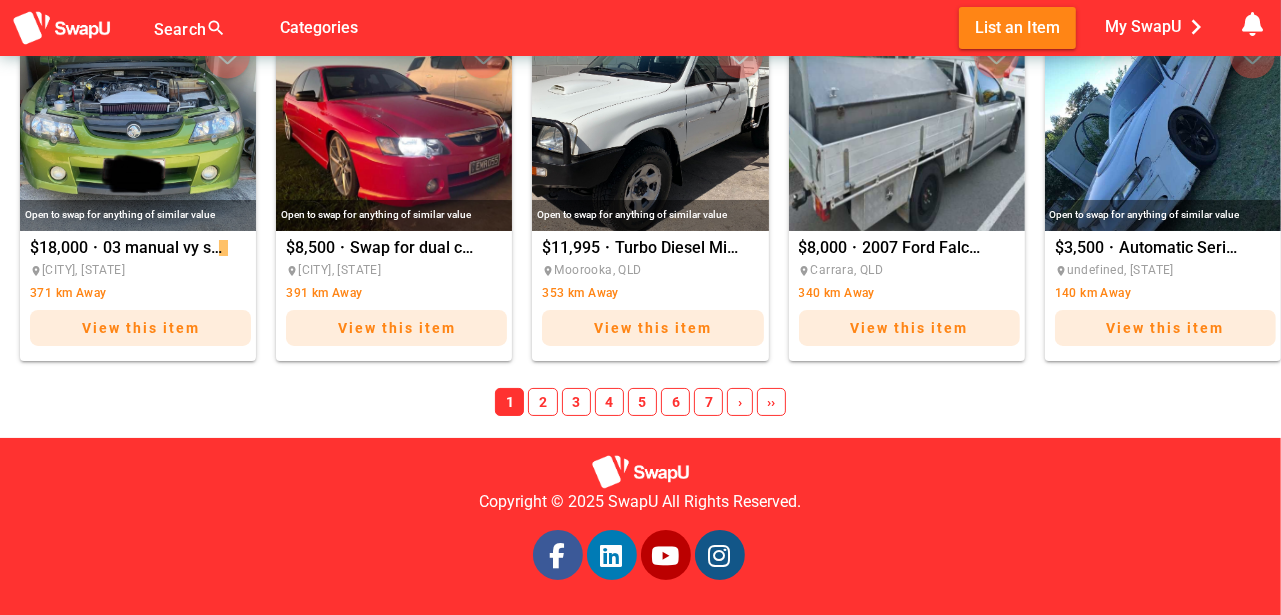 click on "››" at bounding box center [771, 402] 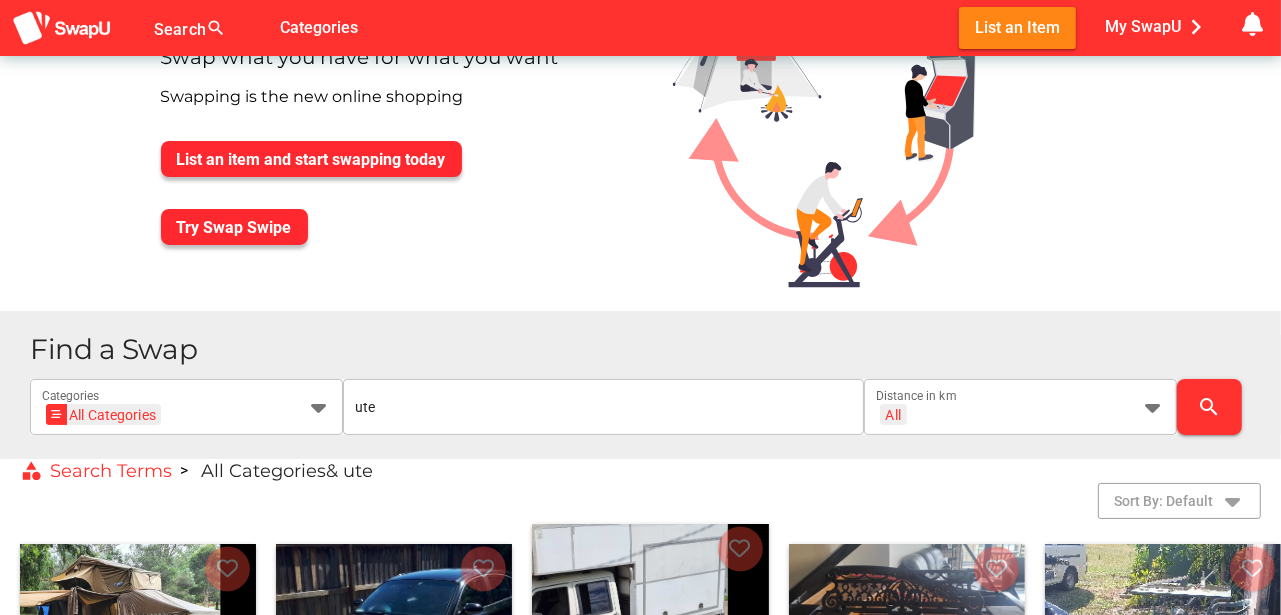 scroll, scrollTop: 104, scrollLeft: 0, axis: vertical 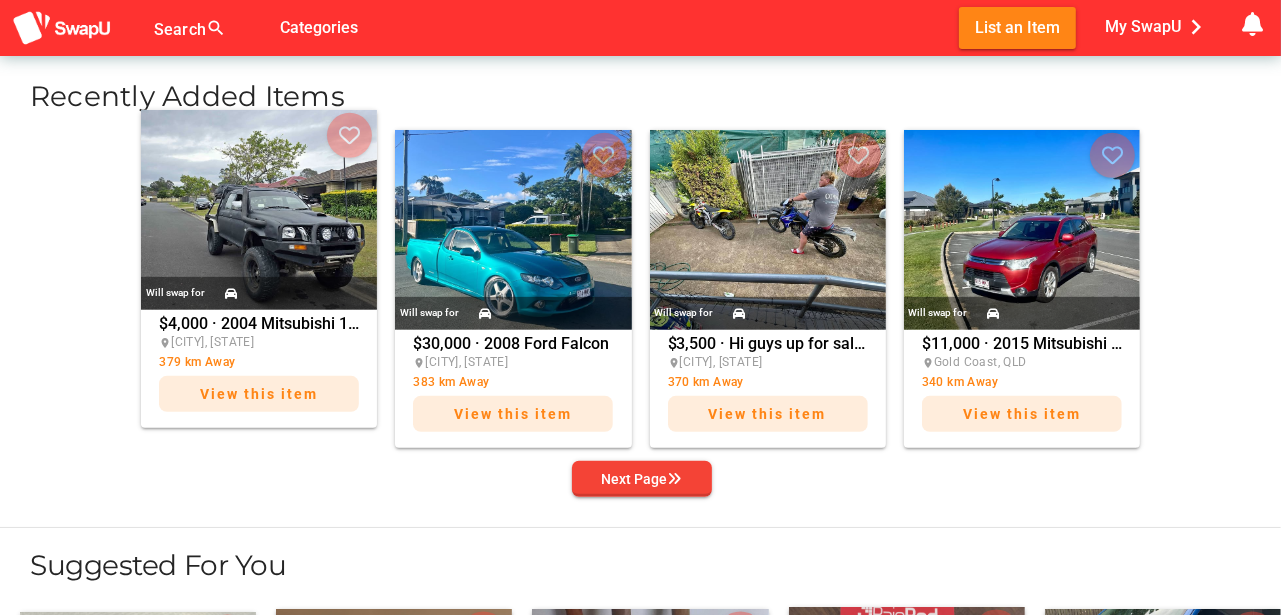 click at bounding box center [259, 210] 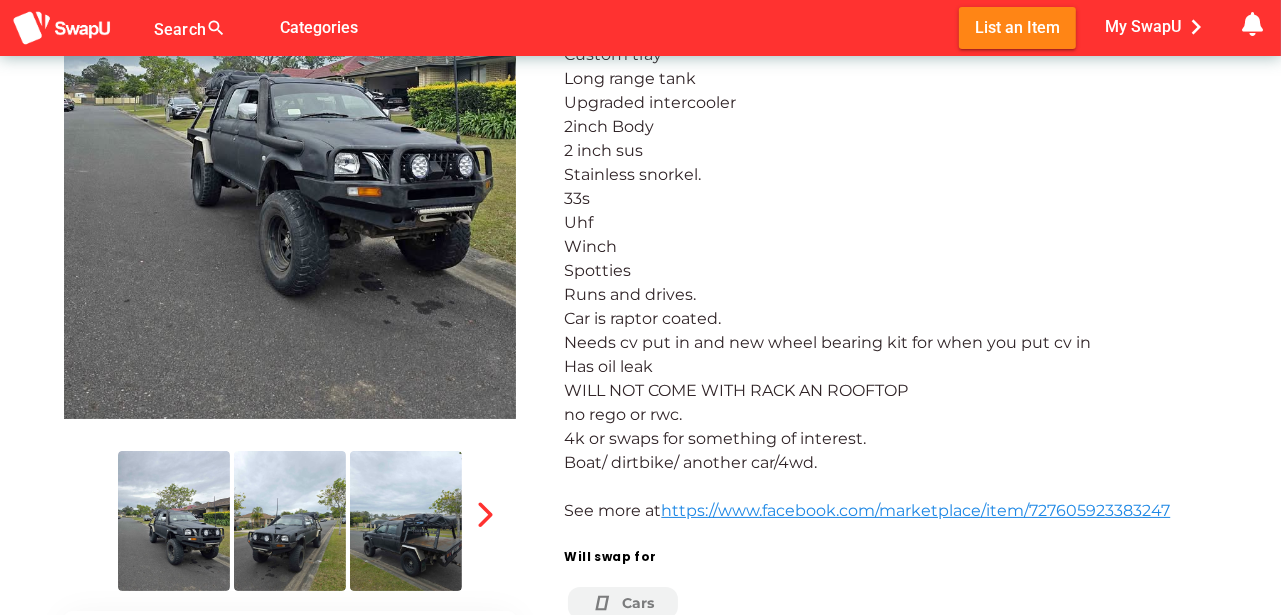 scroll, scrollTop: 300, scrollLeft: 0, axis: vertical 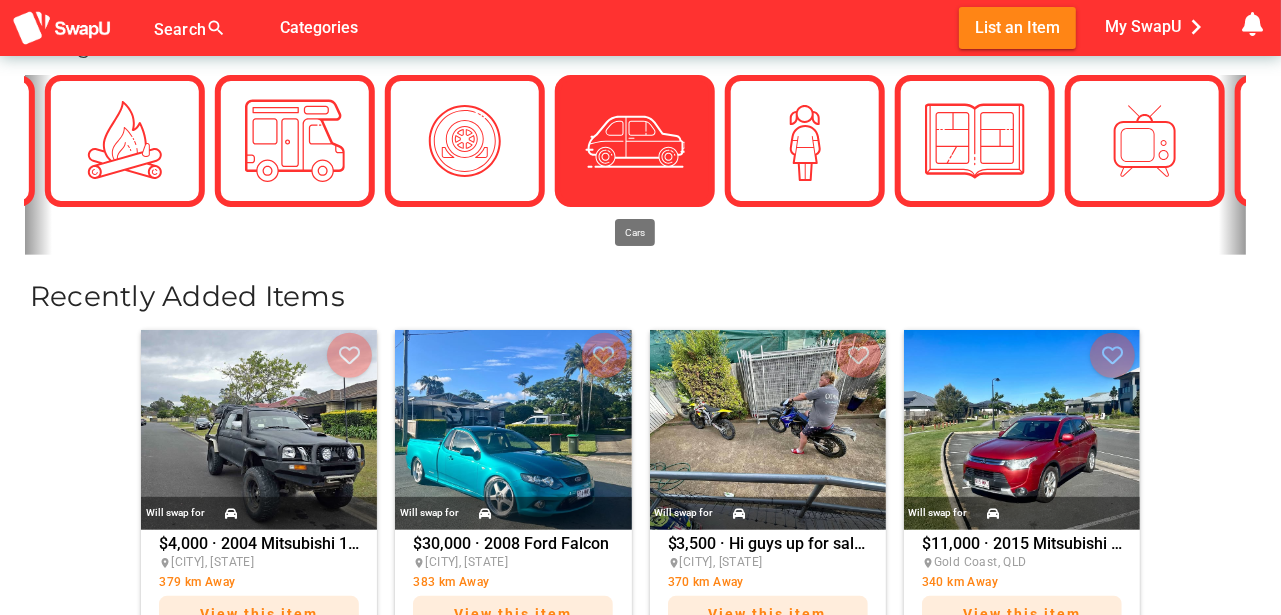 drag, startPoint x: 635, startPoint y: 195, endPoint x: 621, endPoint y: 136, distance: 60.63827 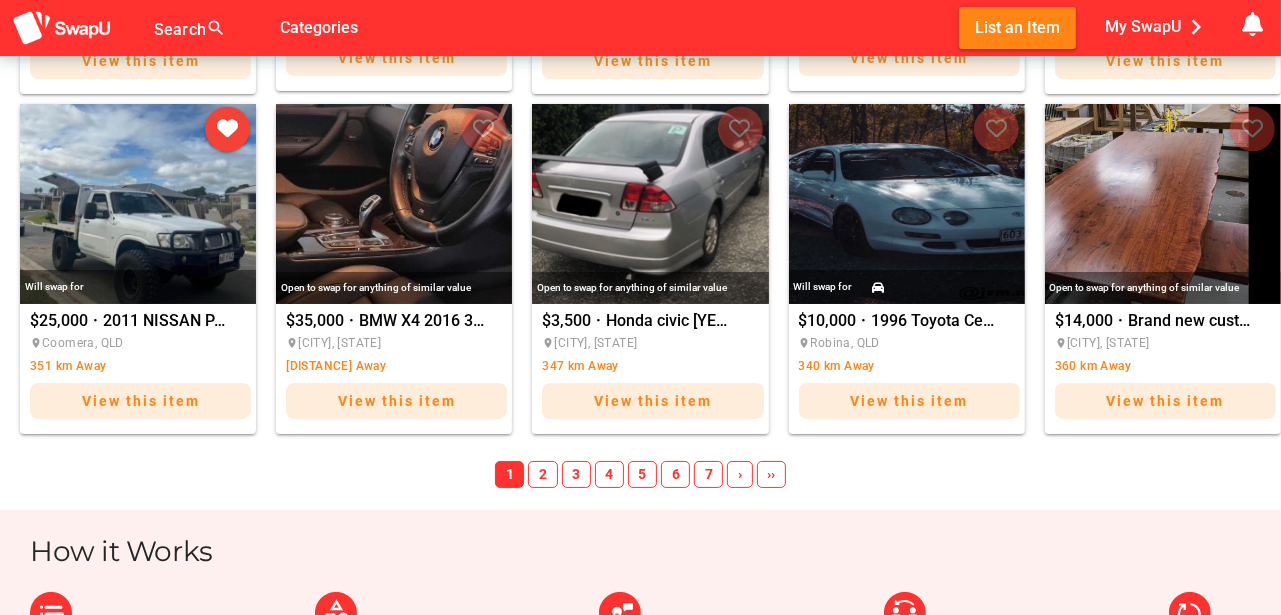 scroll, scrollTop: 1433, scrollLeft: 0, axis: vertical 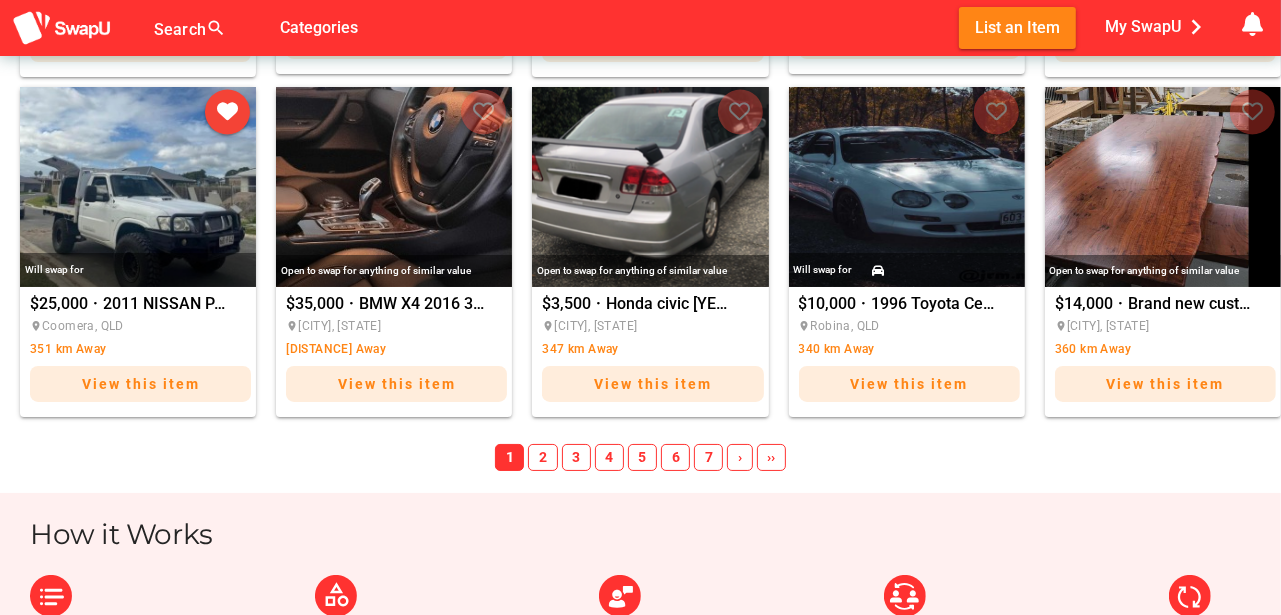 click on "2" at bounding box center [542, 458] 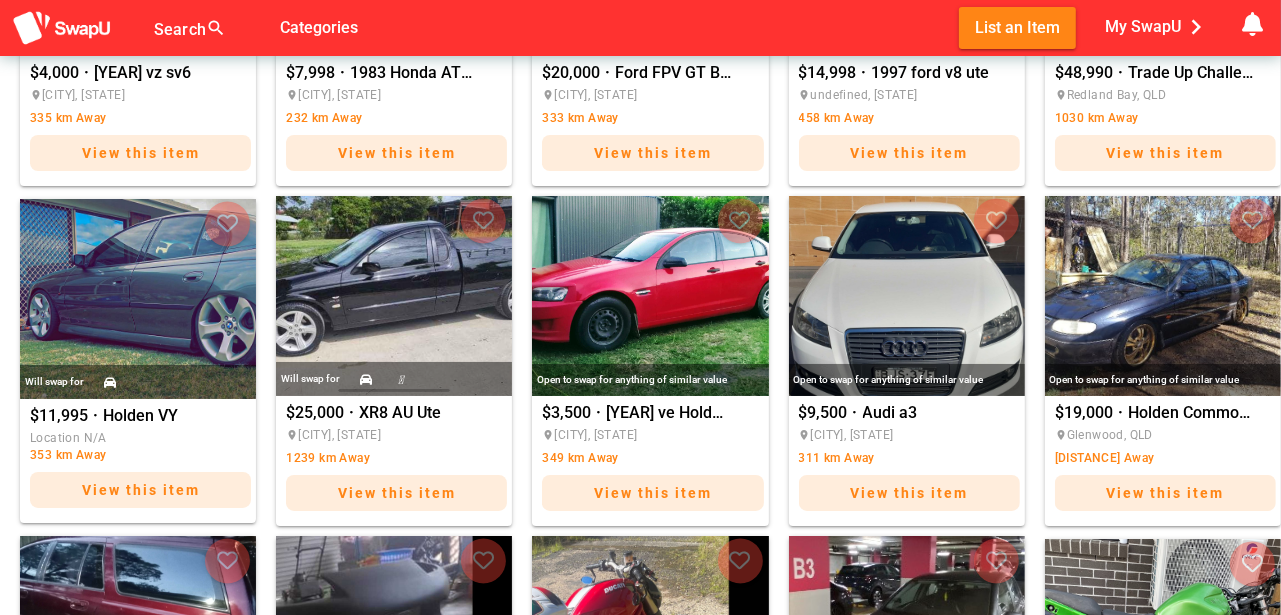 scroll, scrollTop: 633, scrollLeft: 0, axis: vertical 